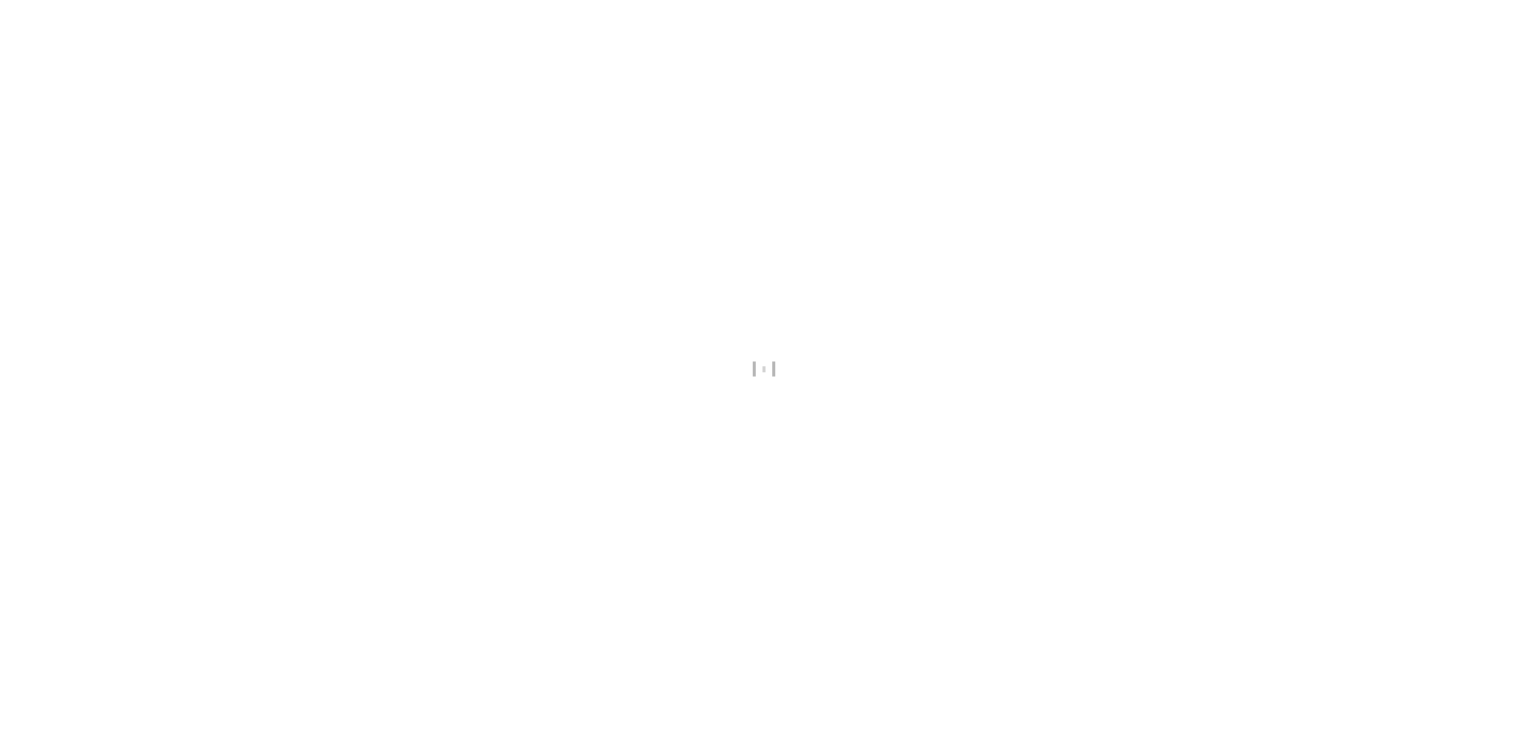scroll, scrollTop: 0, scrollLeft: 0, axis: both 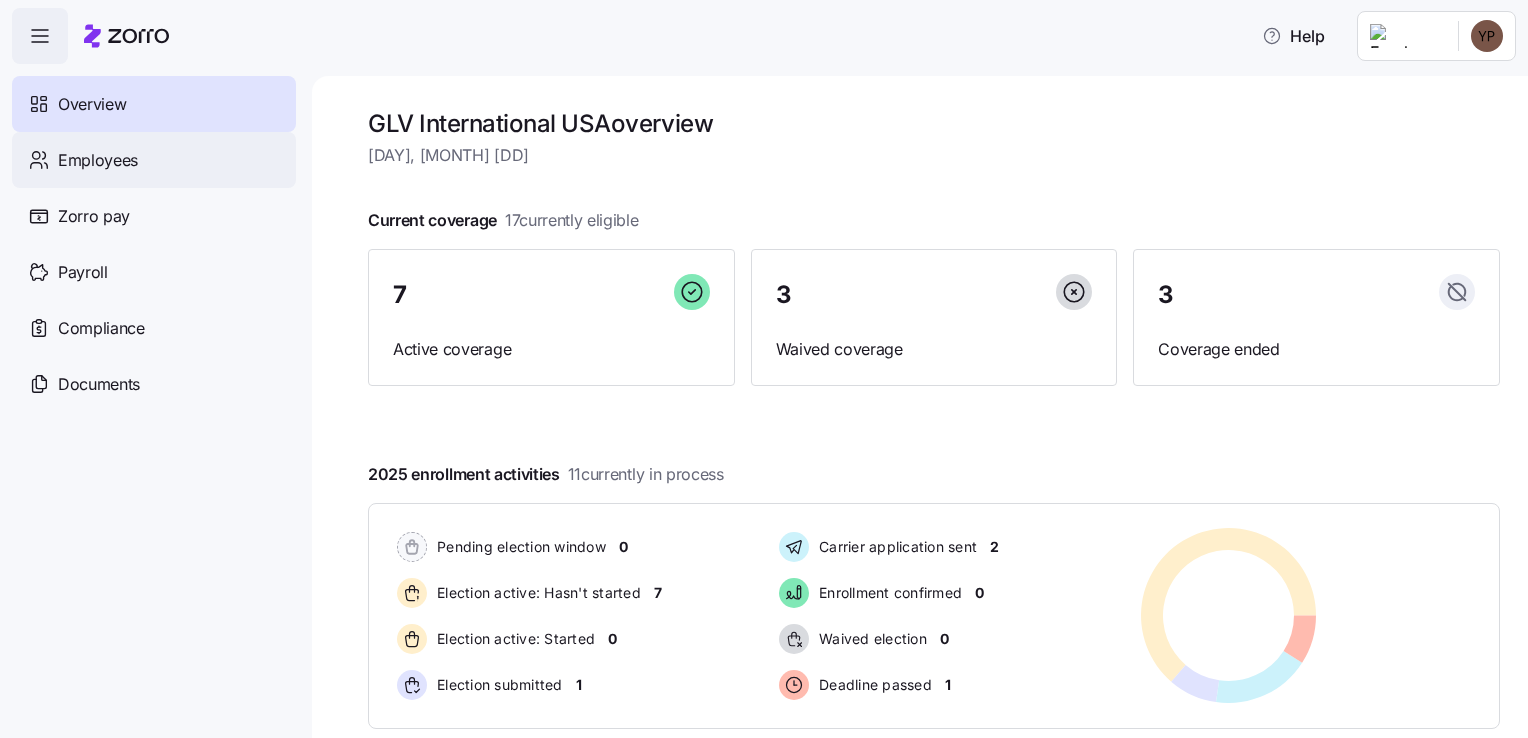 click on "Employees" at bounding box center [98, 160] 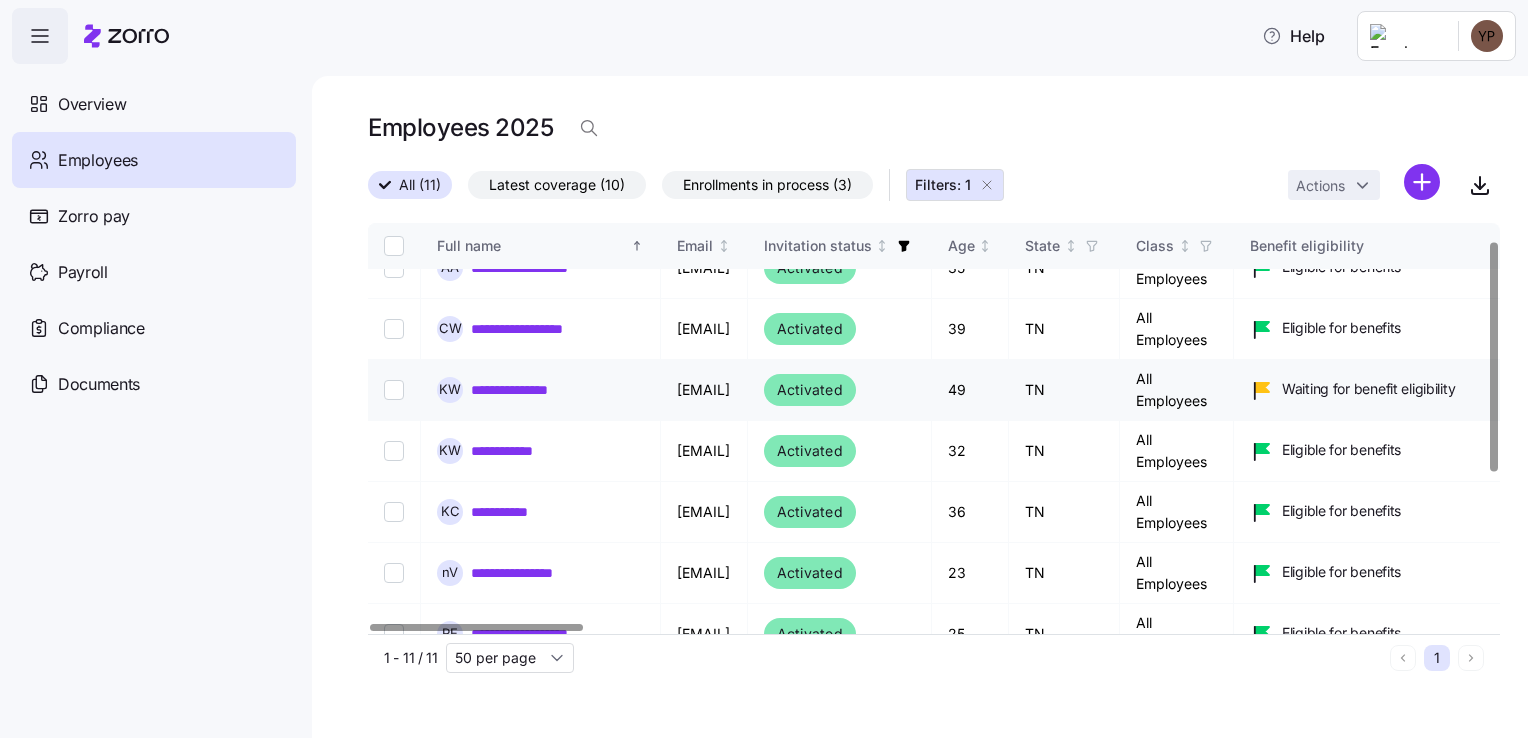 scroll, scrollTop: 0, scrollLeft: 0, axis: both 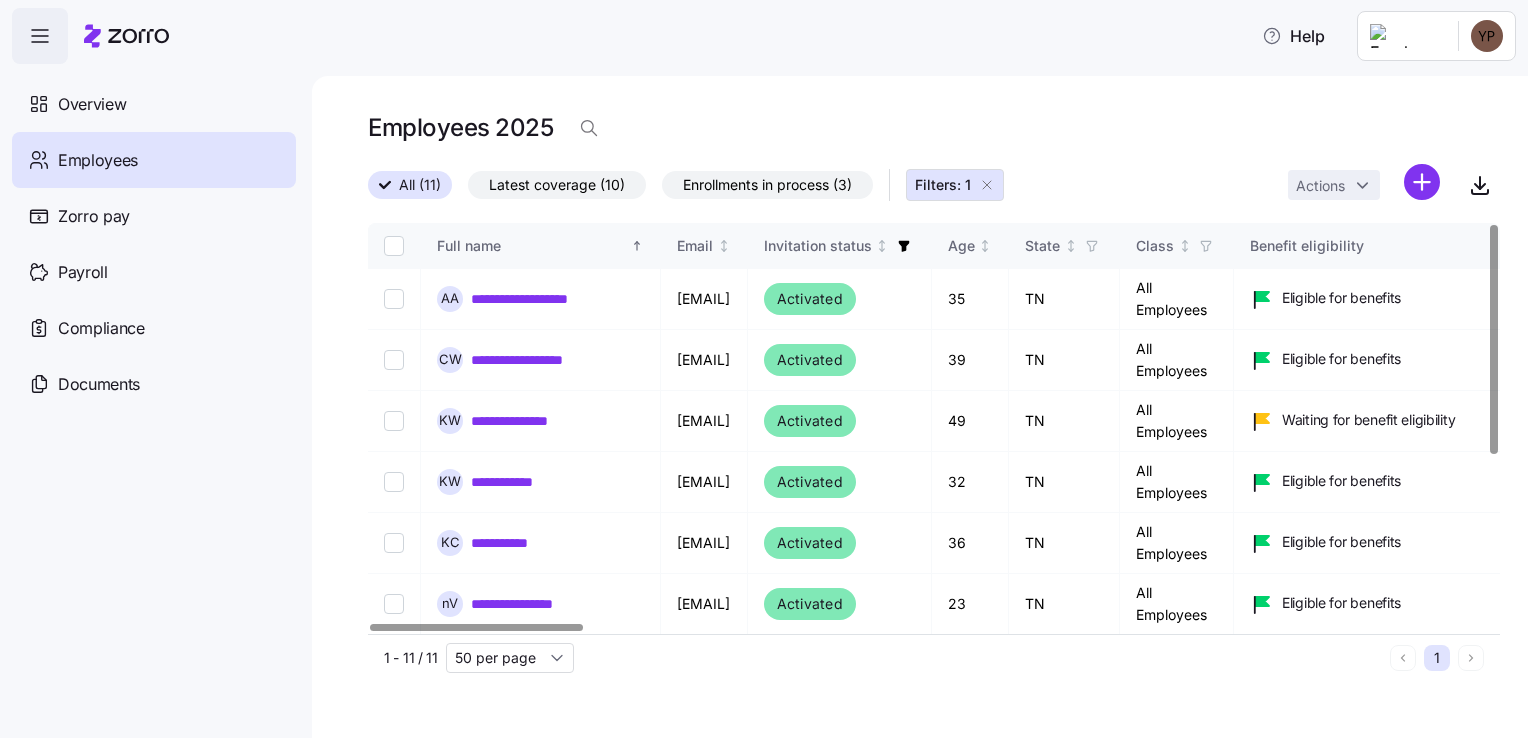 click 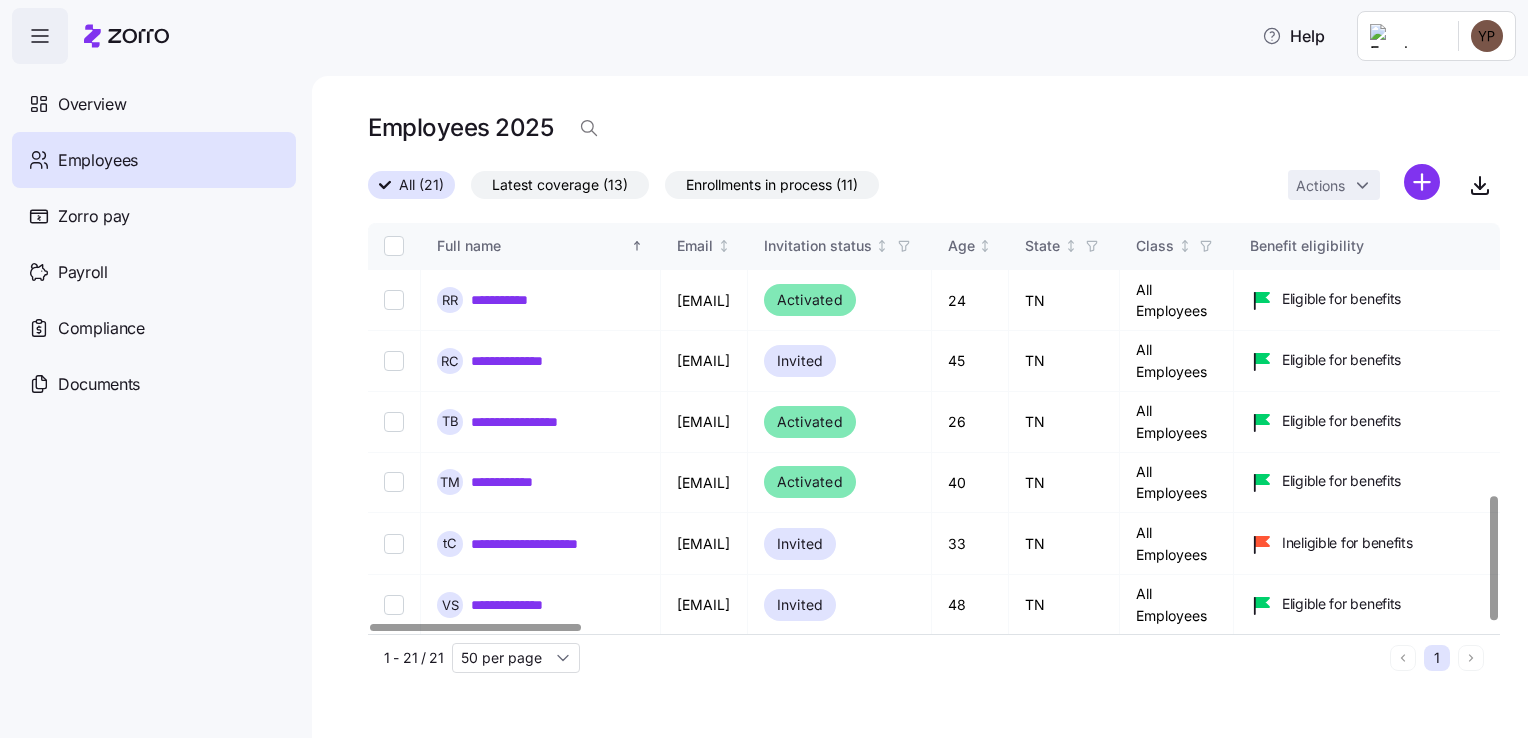 scroll, scrollTop: 902, scrollLeft: 0, axis: vertical 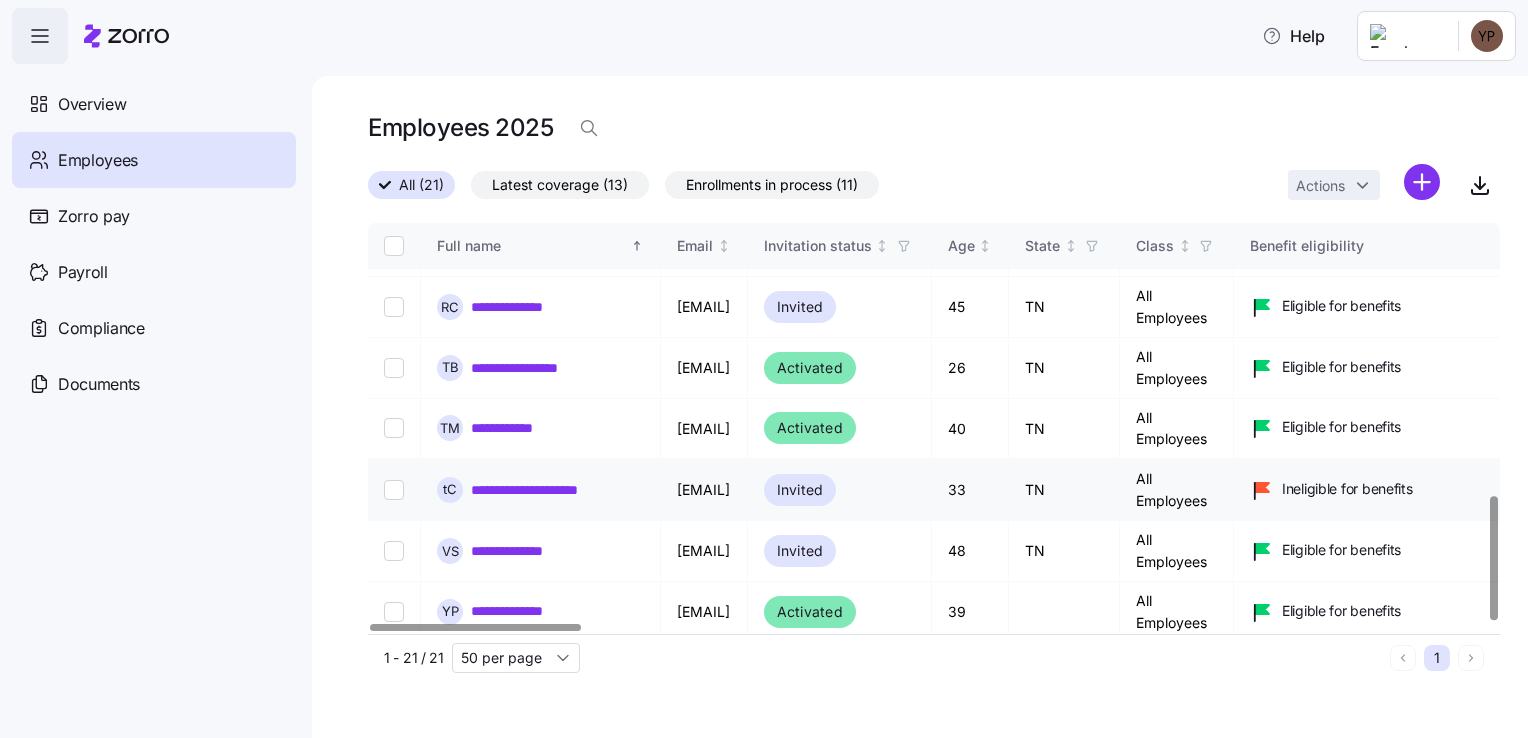 click on "**********" at bounding box center (541, 490) 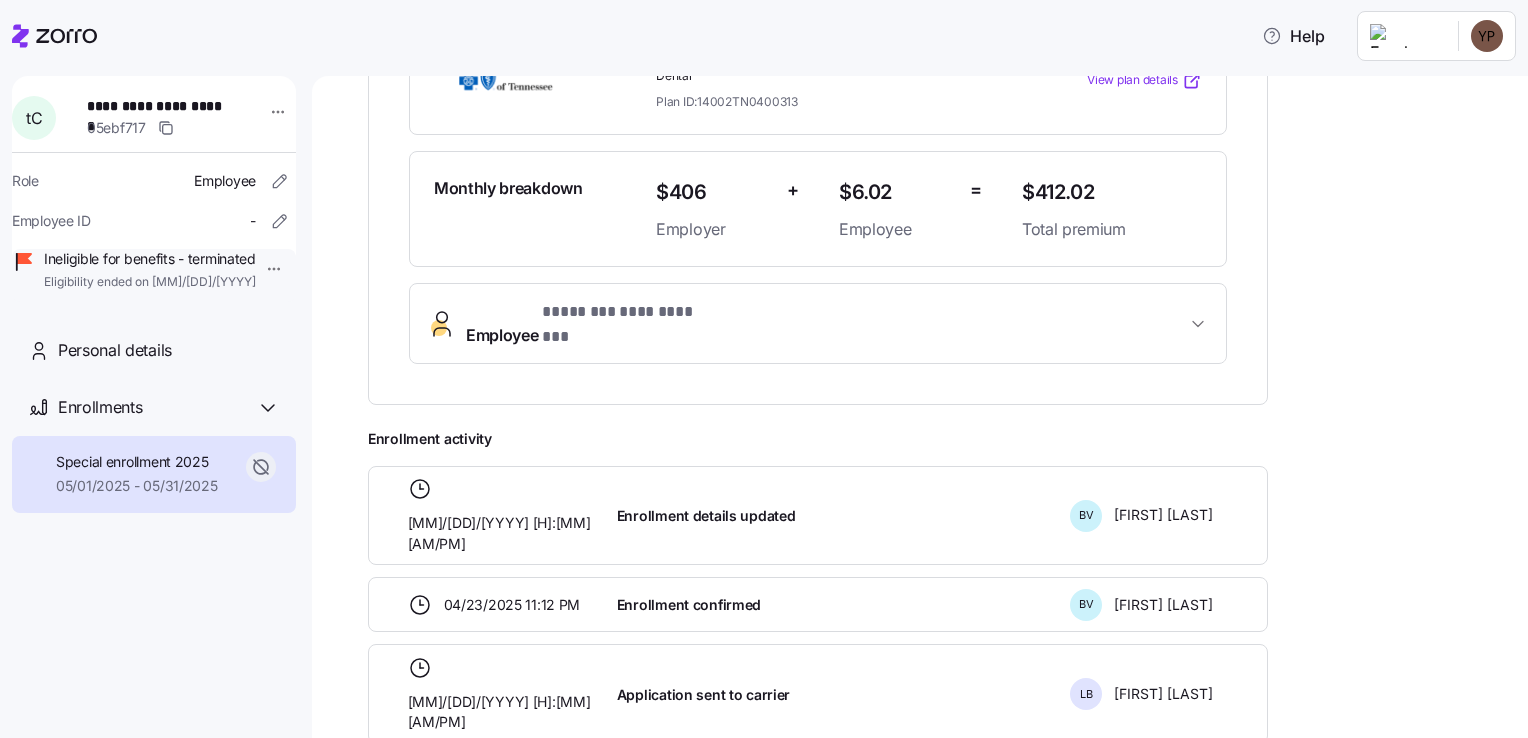 scroll, scrollTop: 504, scrollLeft: 0, axis: vertical 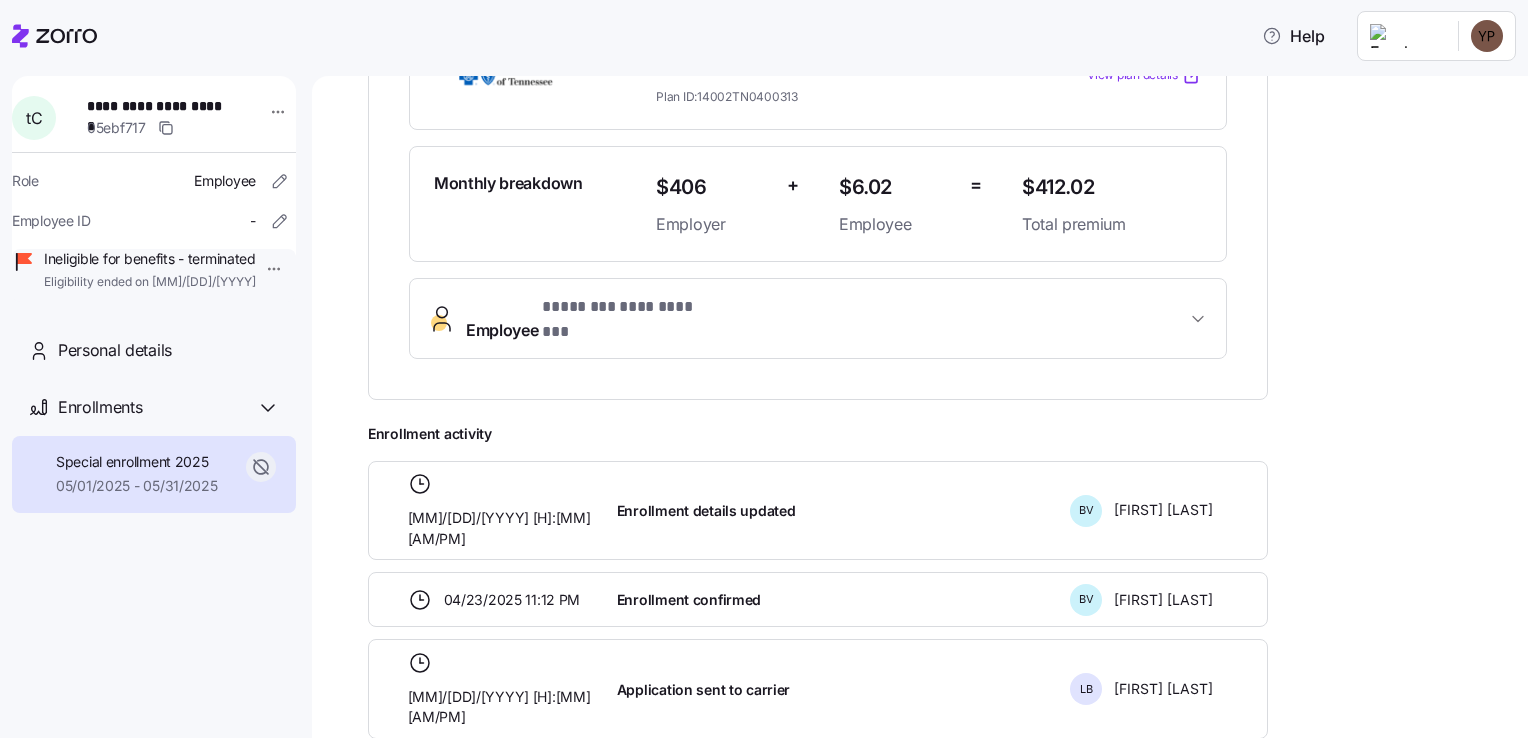 click on "Enrollment details updated" at bounding box center (835, 510) 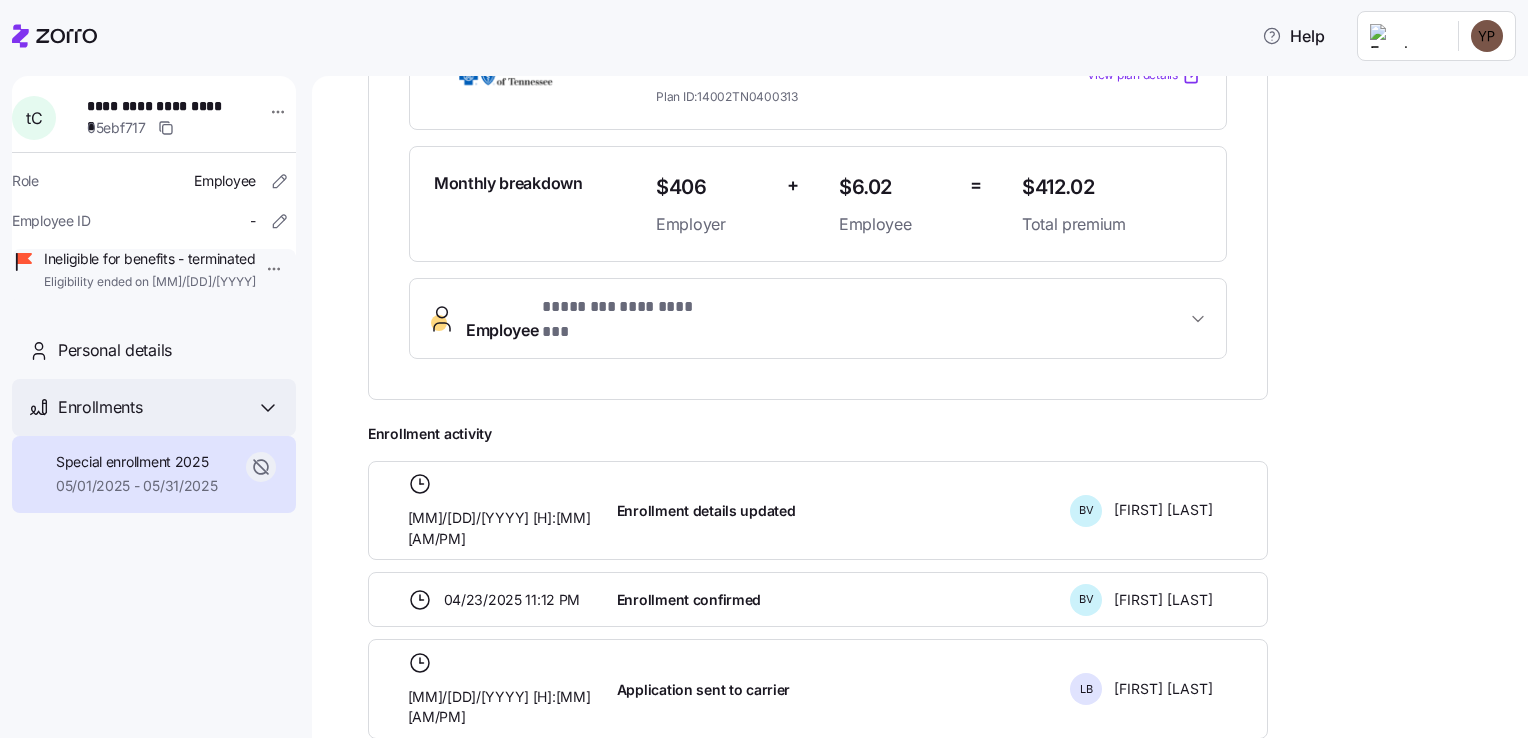 click 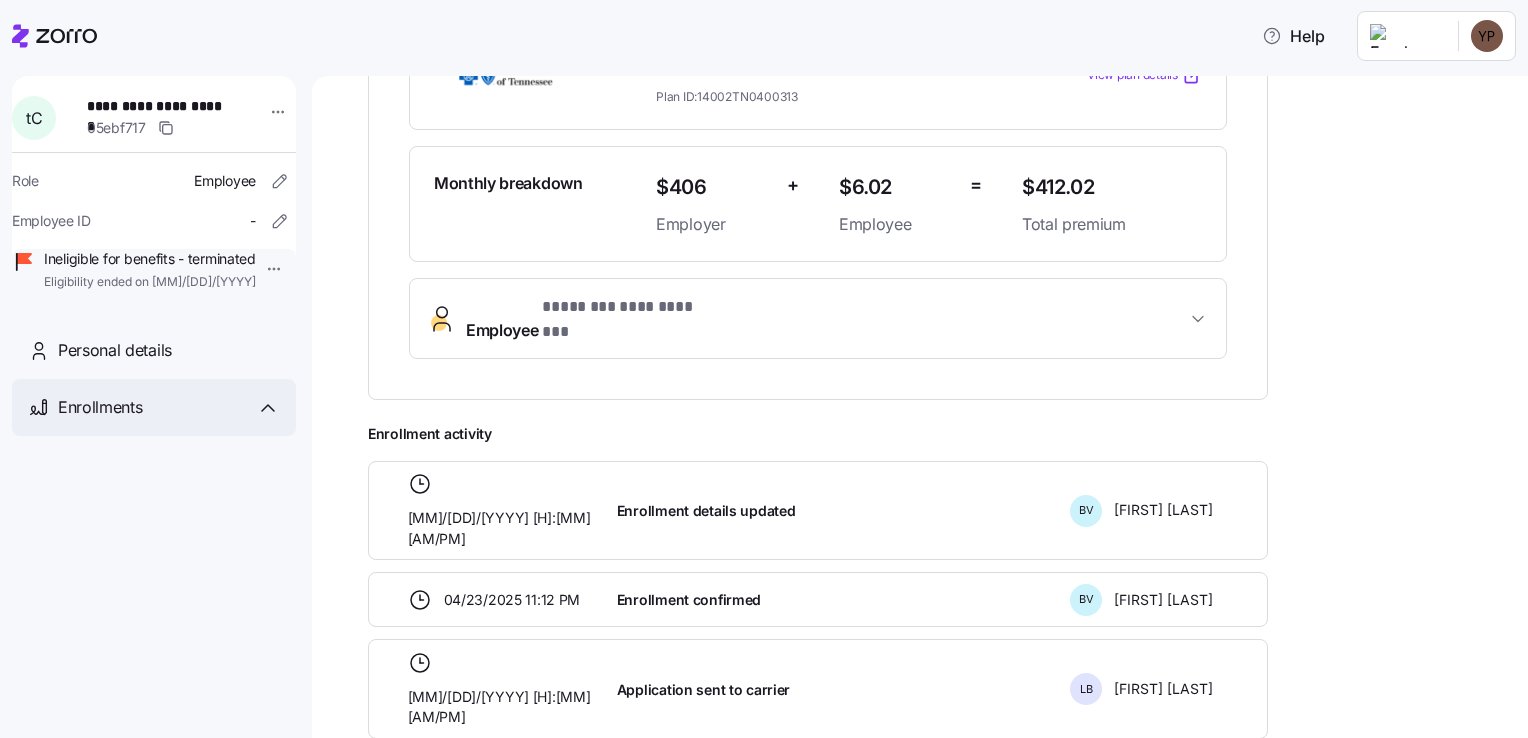 click 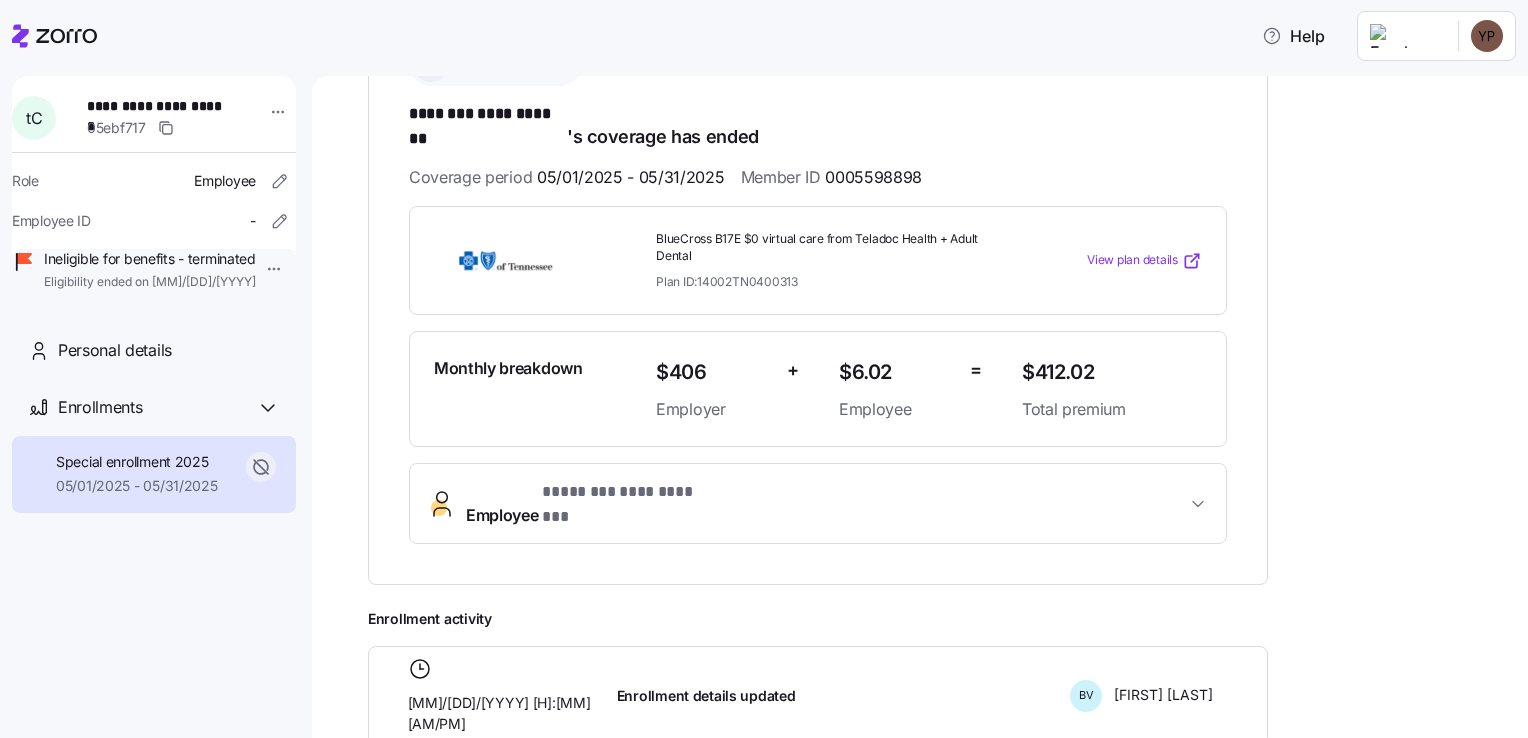 scroll, scrollTop: 320, scrollLeft: 0, axis: vertical 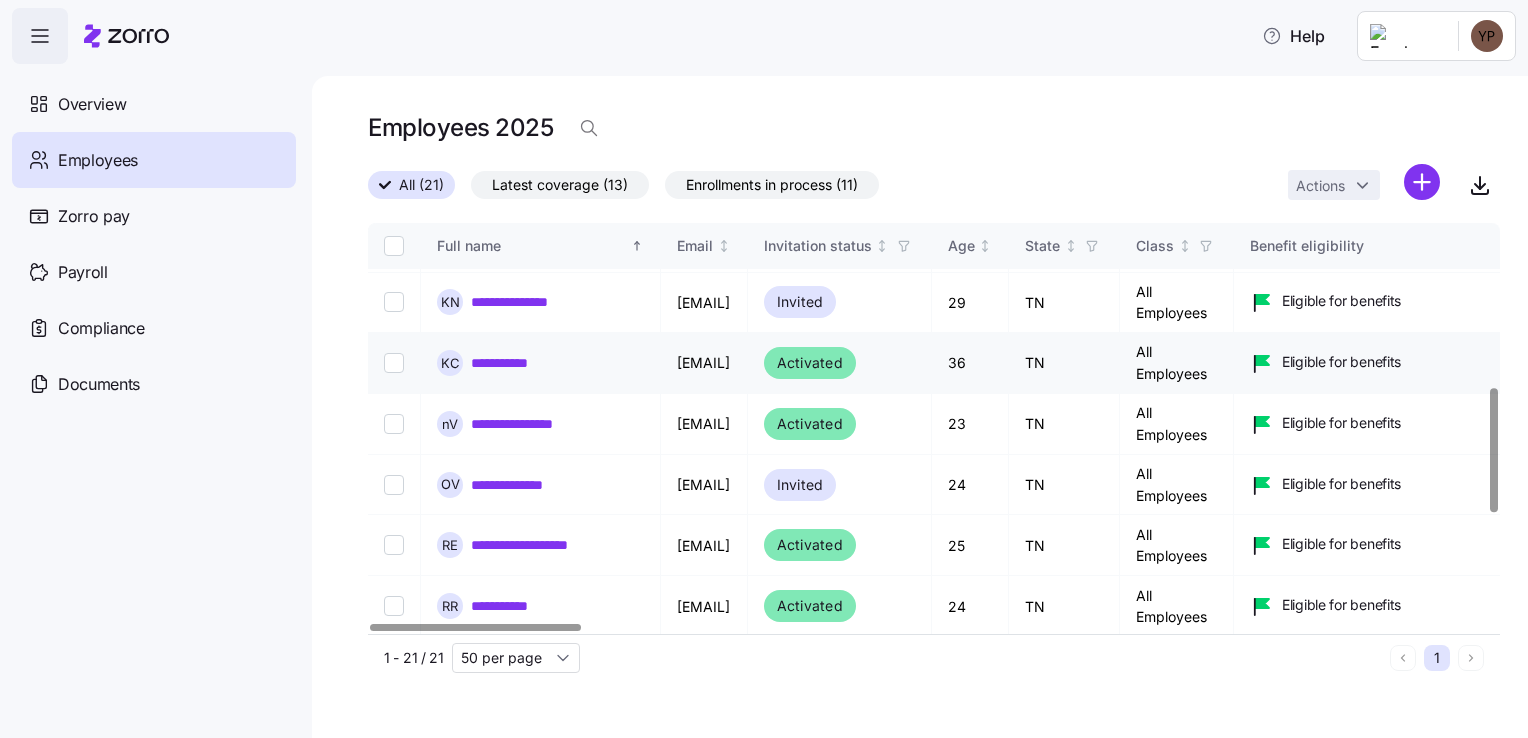 click on "**********" at bounding box center [514, 363] 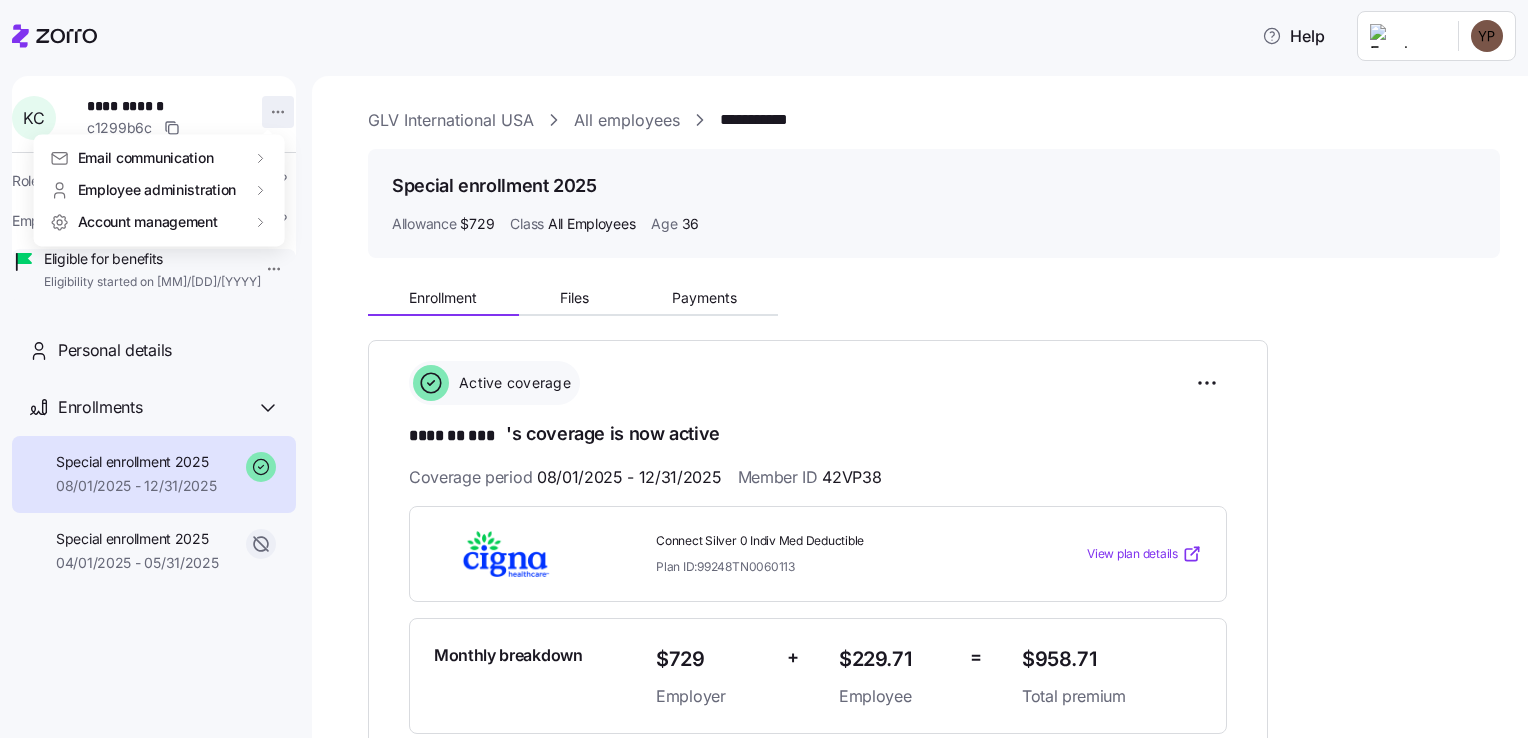 click on "**********" at bounding box center [764, 363] 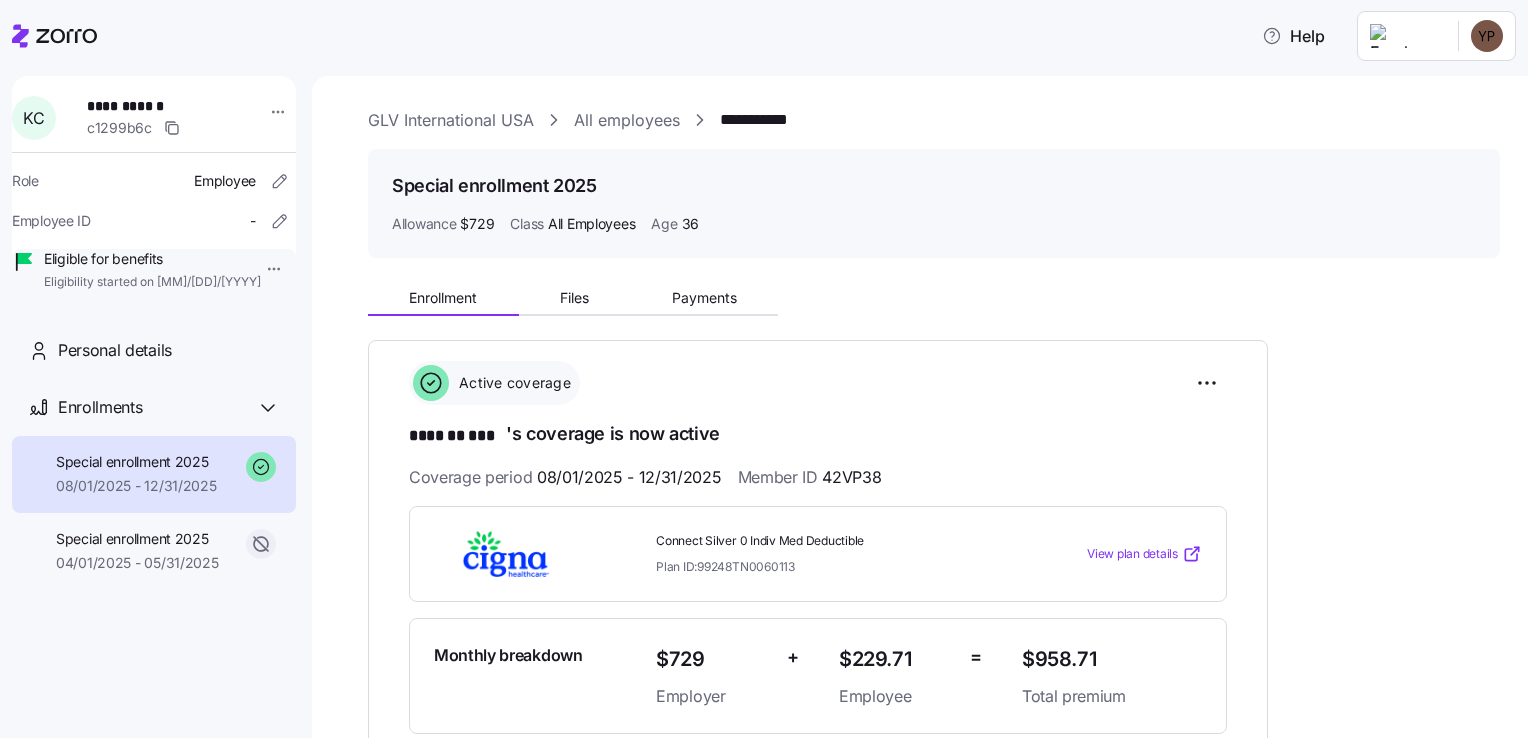 click on "**********" at bounding box center (764, 363) 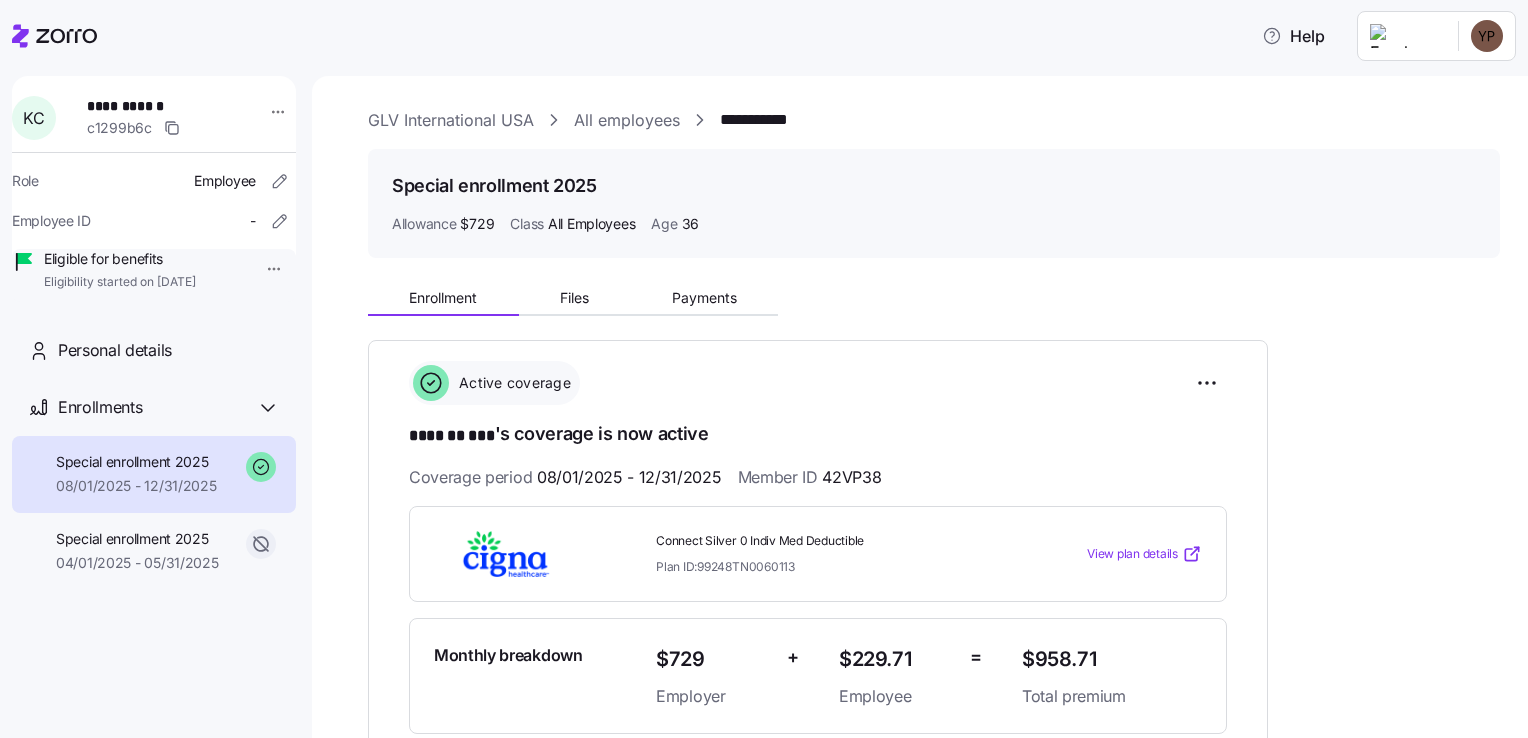 scroll, scrollTop: 0, scrollLeft: 0, axis: both 